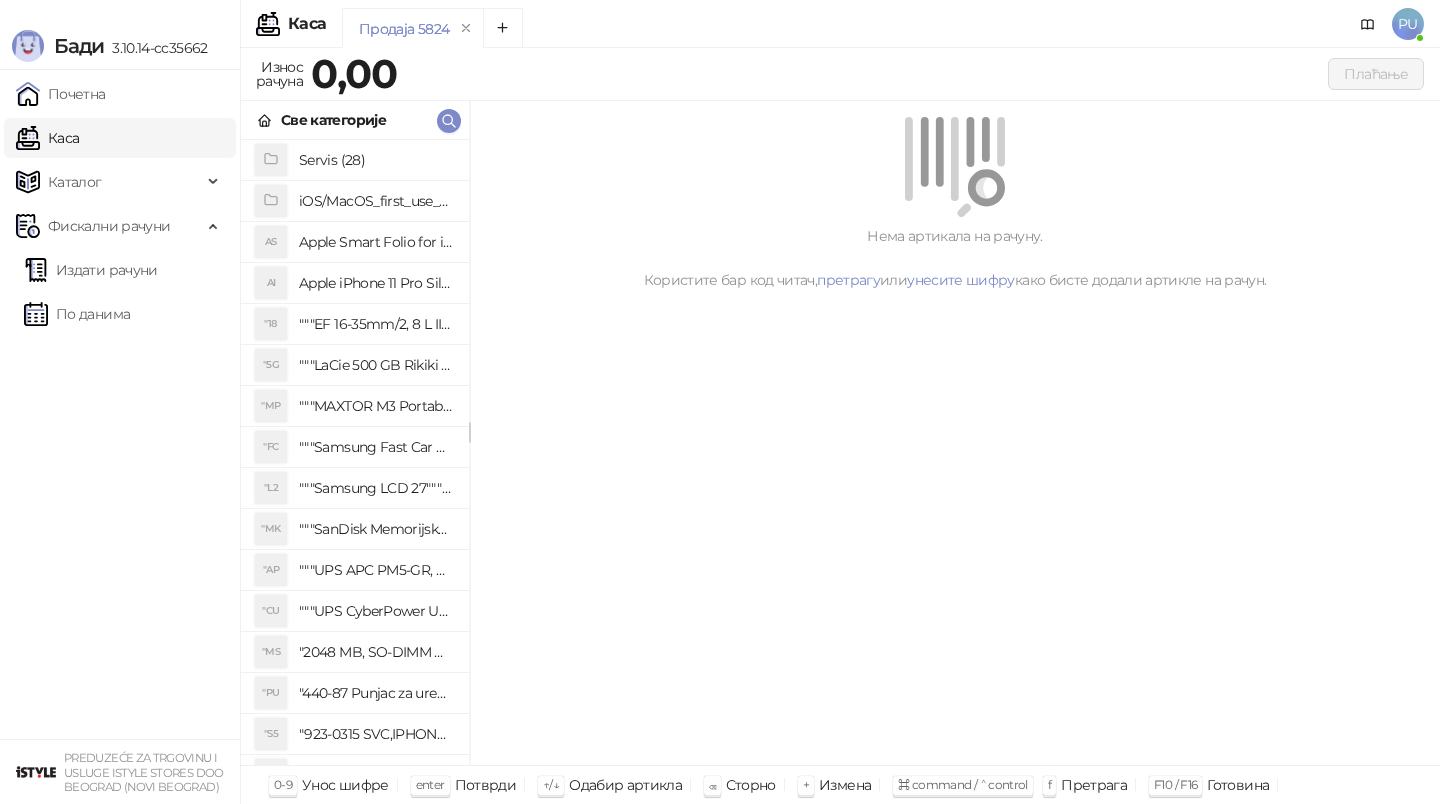 click 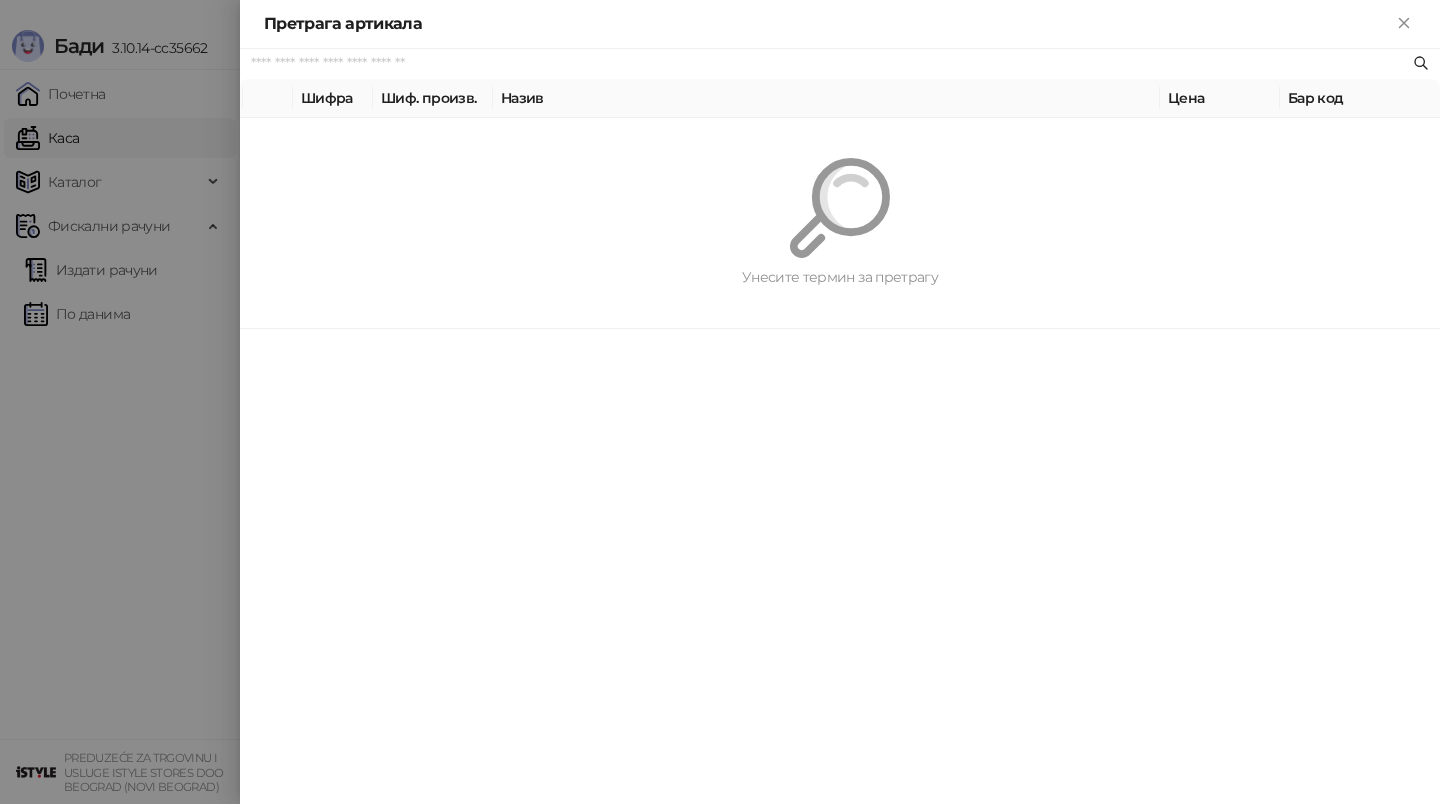 paste on "********" 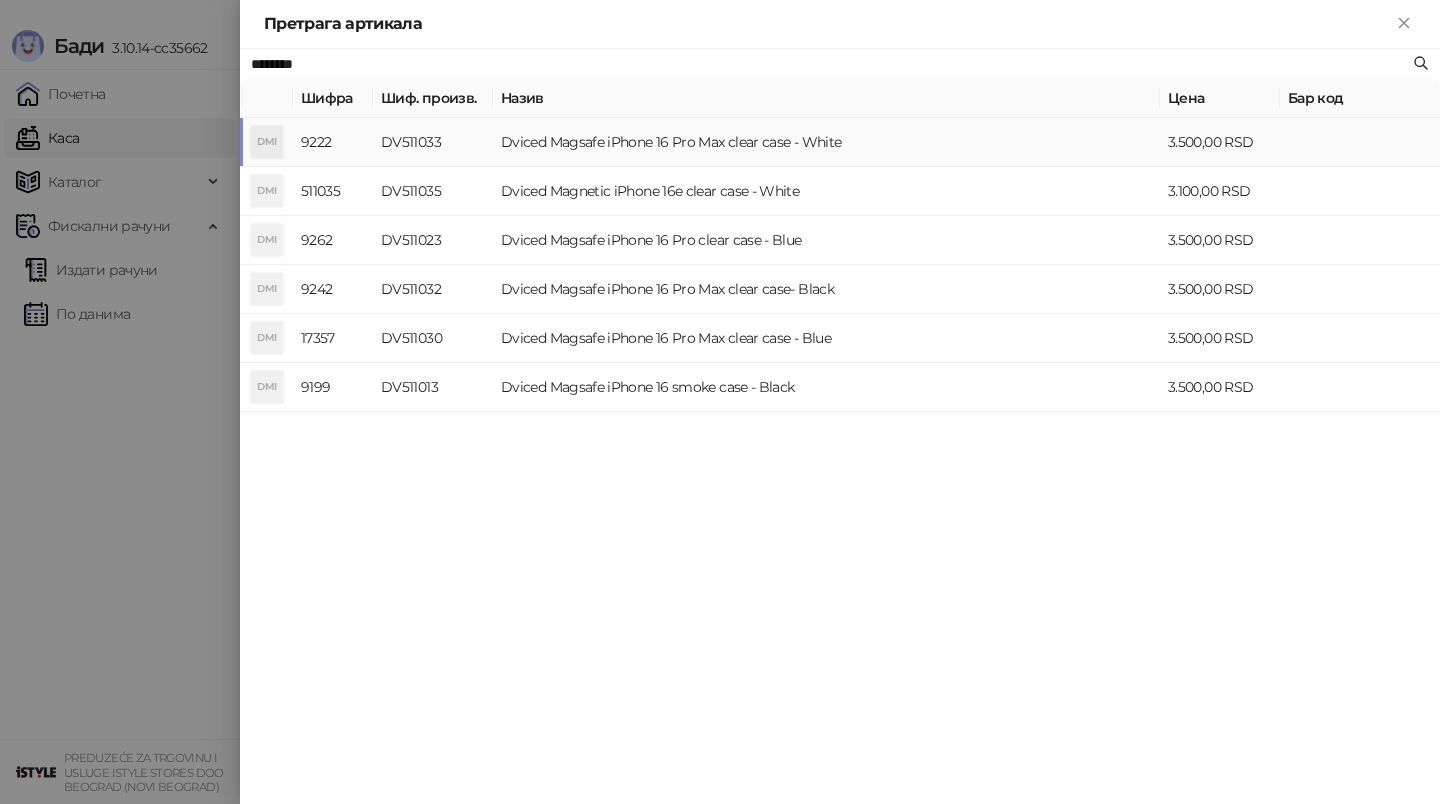 click on "Dviced Magsafe iPhone 16 Pro Max clear case - White" at bounding box center (826, 142) 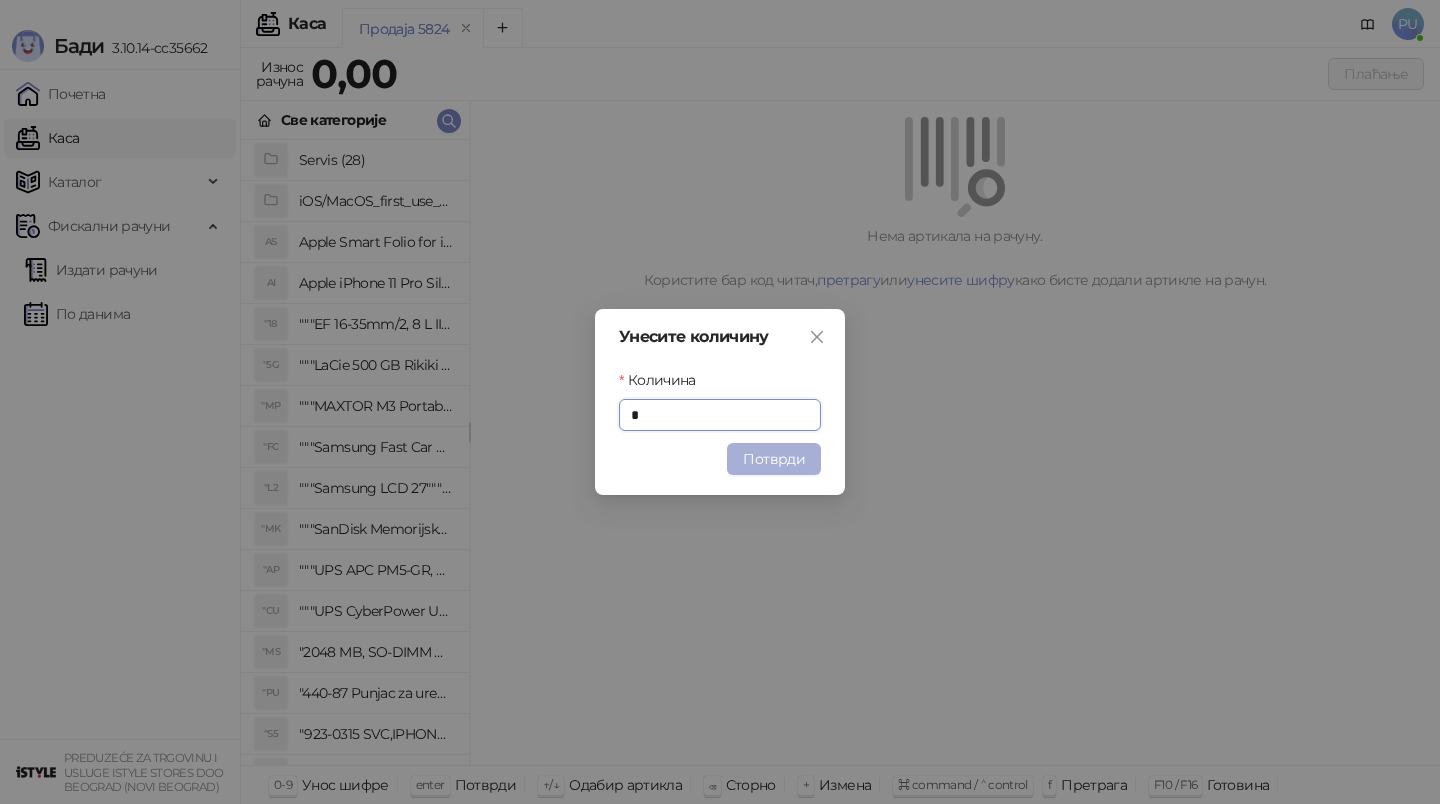 click on "Потврди" at bounding box center (774, 459) 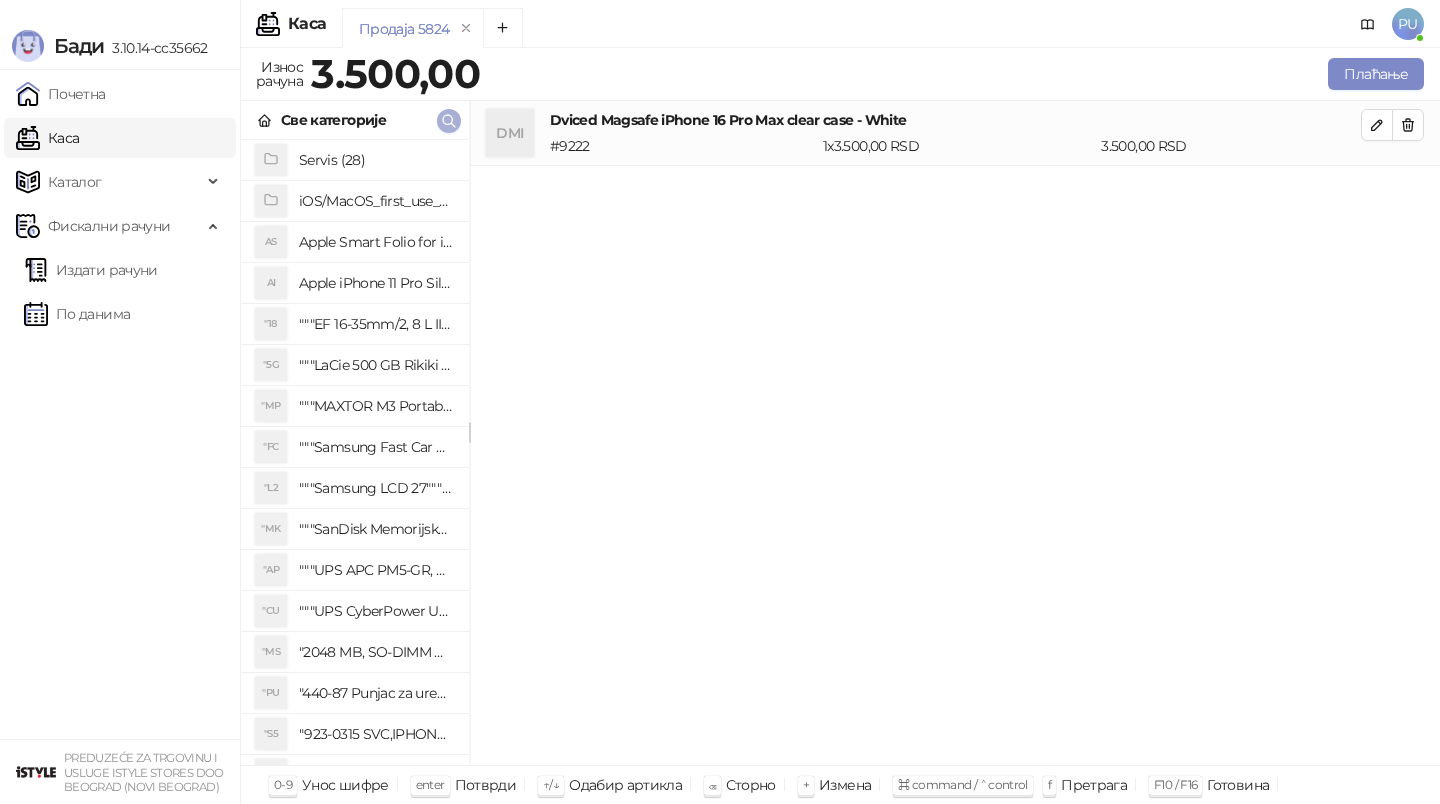 click 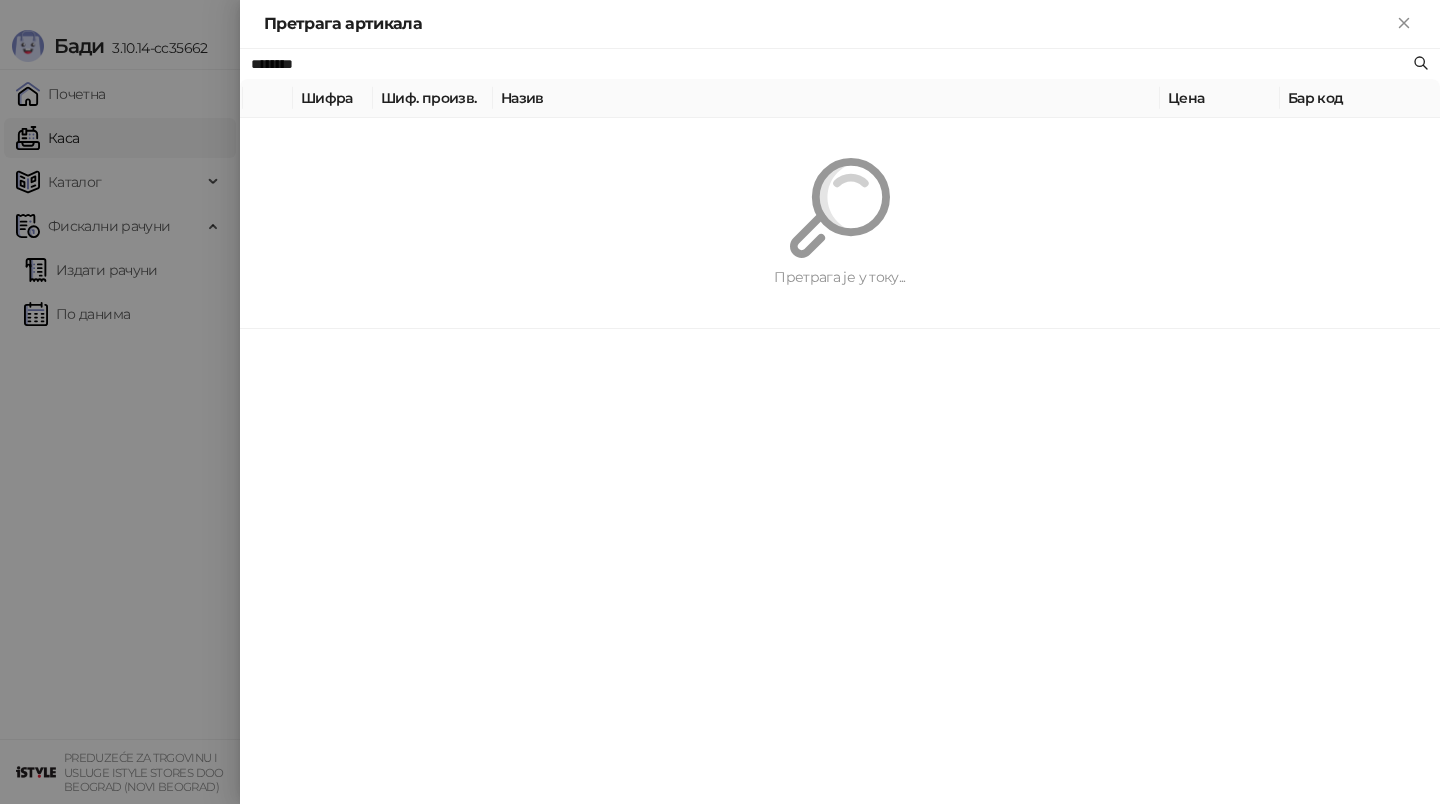 paste on "**********" 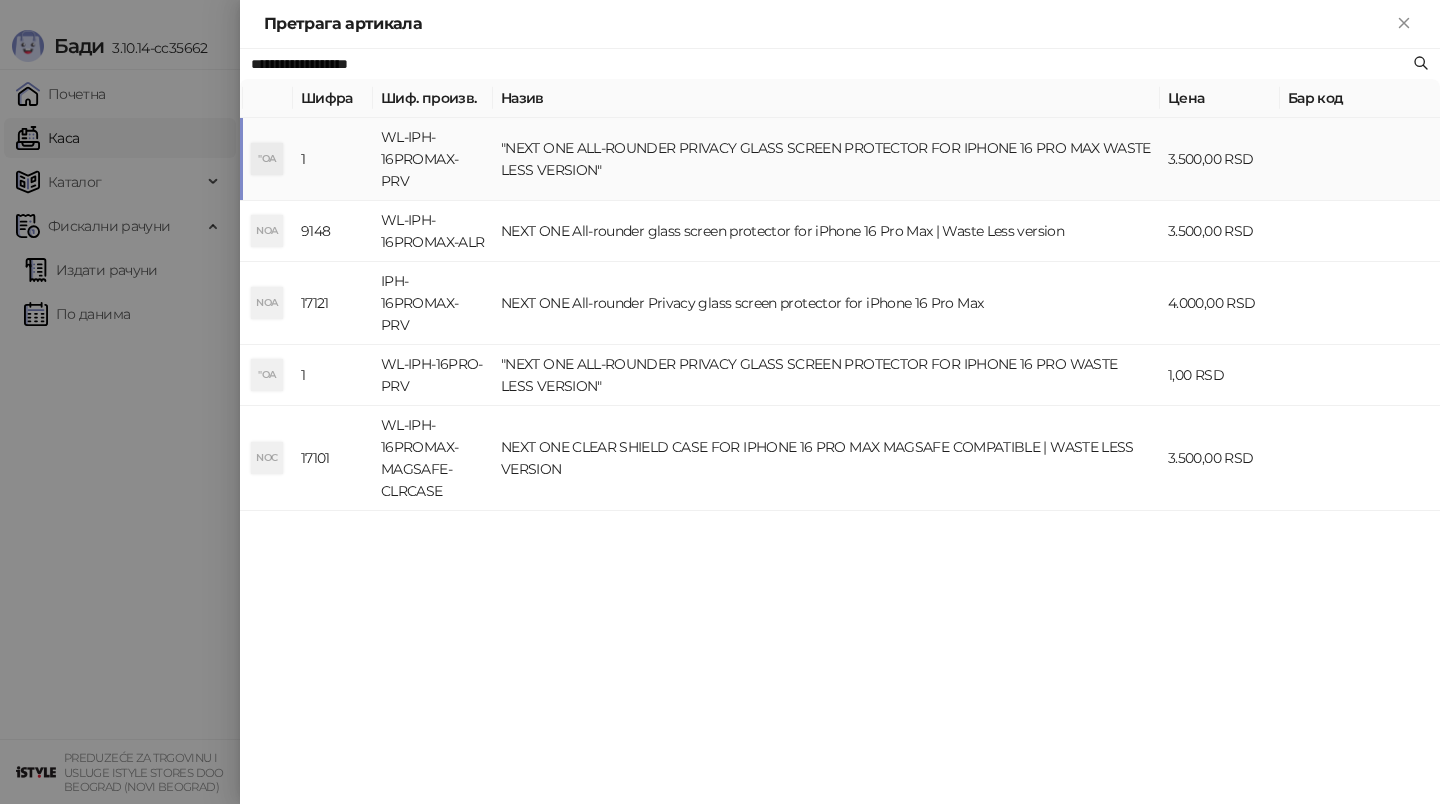 click on ""NEXT ONE ALL-ROUNDER PRIVACY GLASS SCREEN PROTECTOR FOR IPHONE 16 PRO MAX WASTE LESS VERSION"" at bounding box center [826, 159] 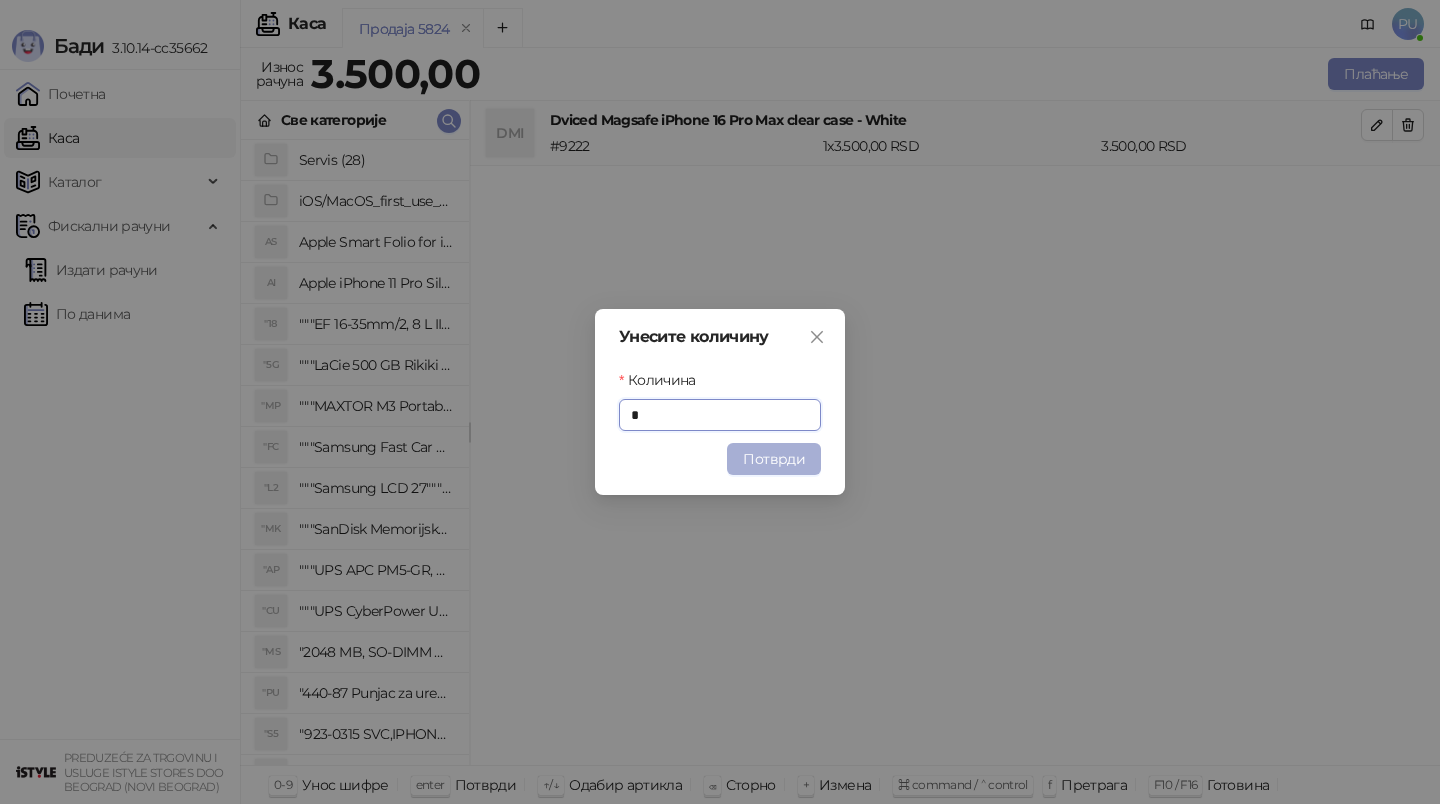 click on "Потврди" at bounding box center [774, 459] 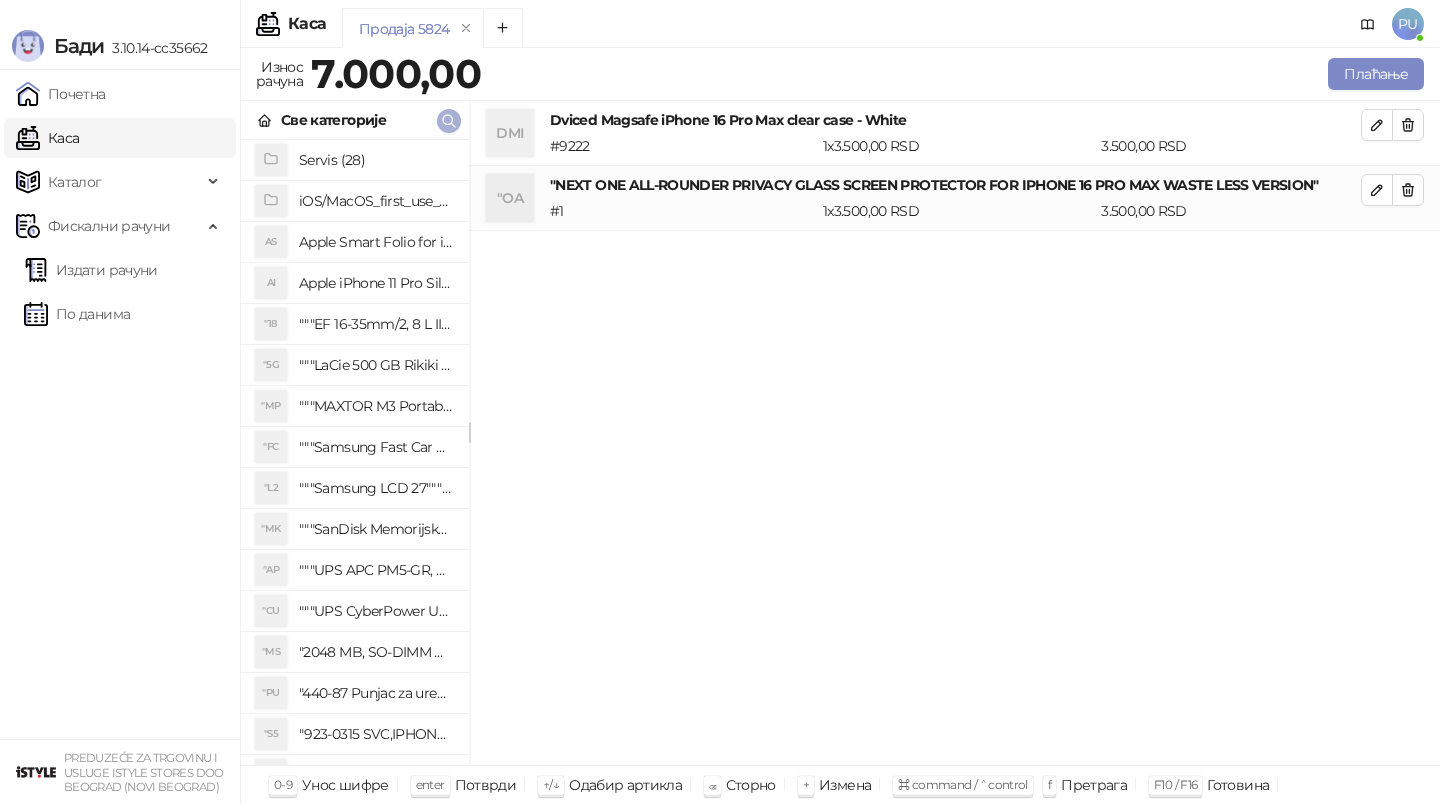 click 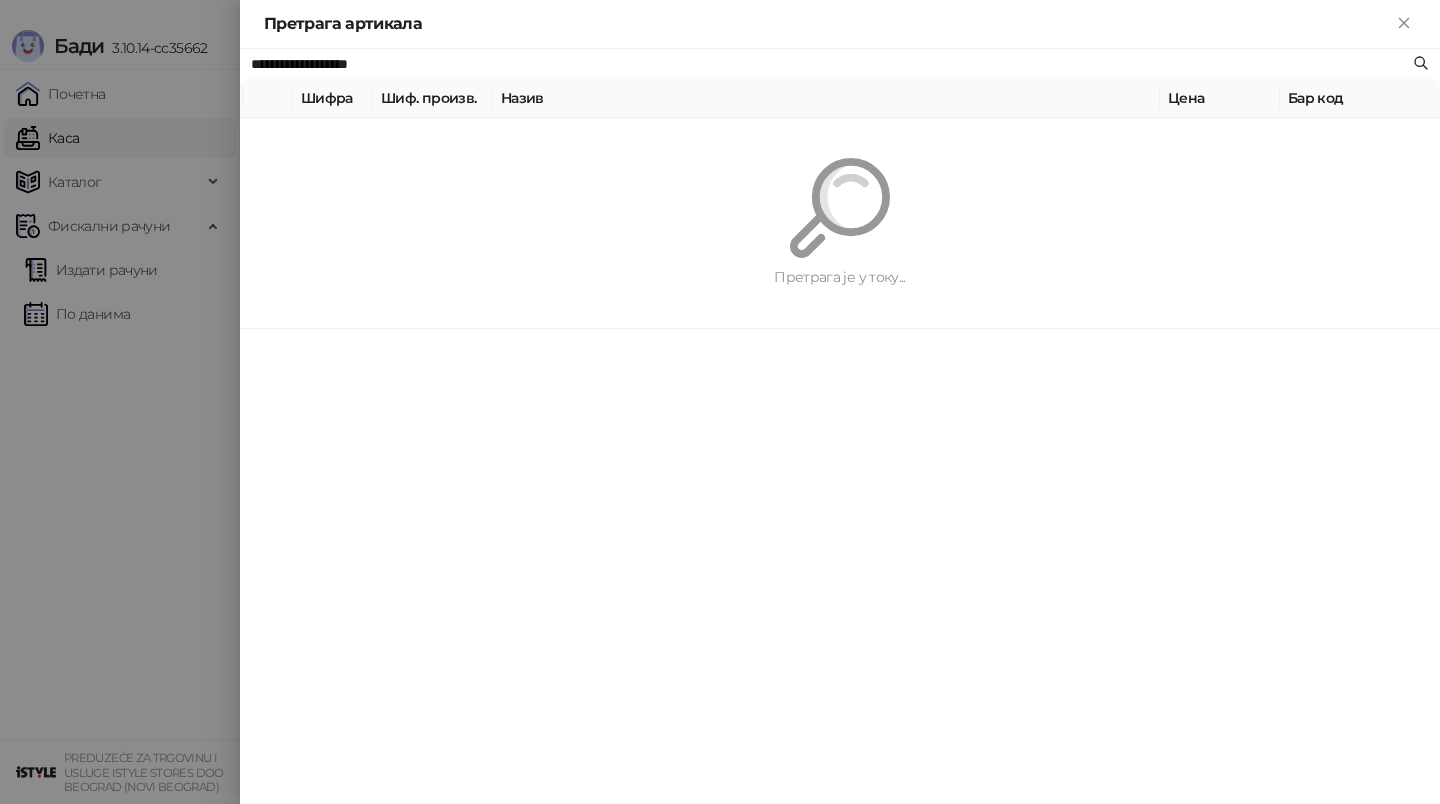 paste on "********" 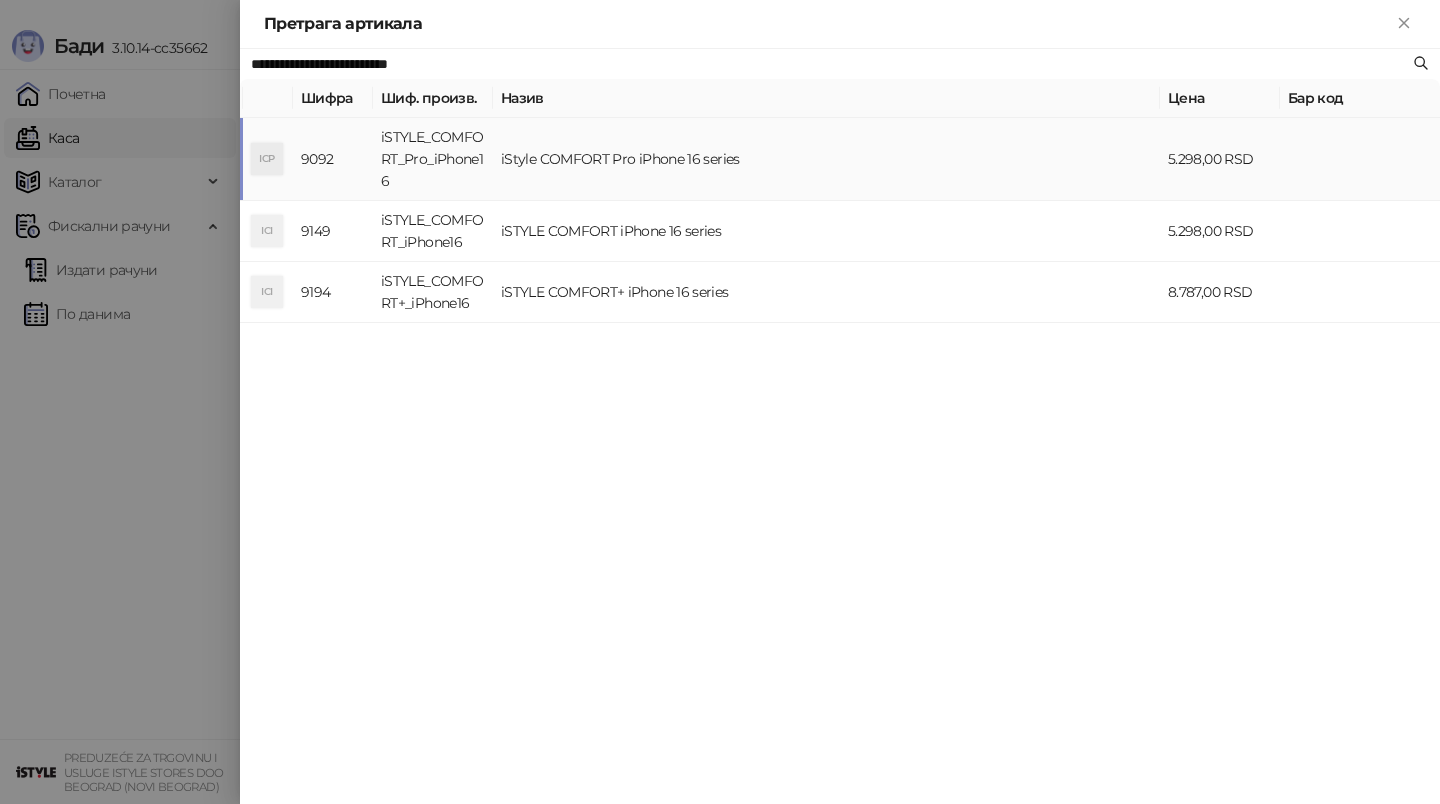 click on "iStyle COMFORT Pro iPhone 16 series" at bounding box center (826, 159) 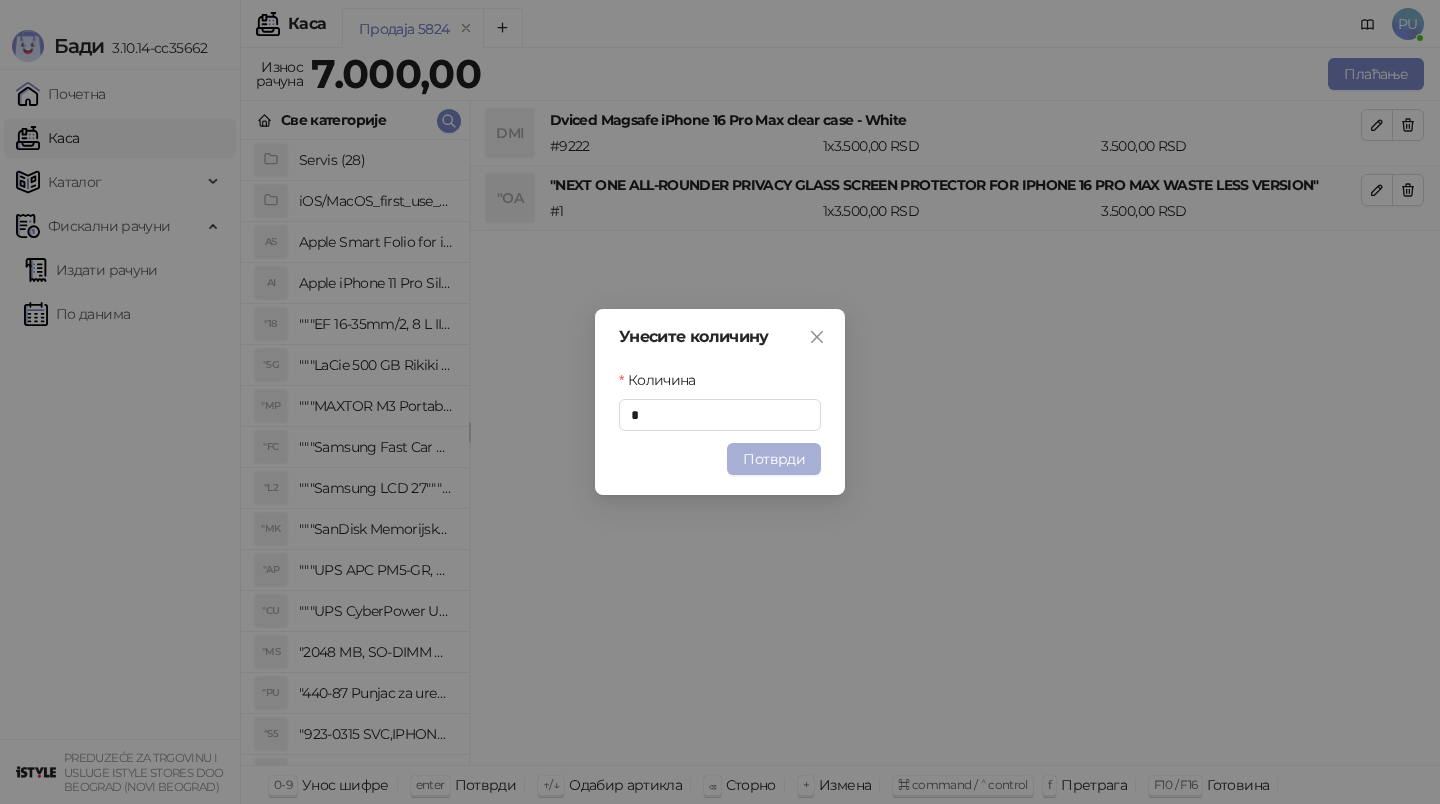 click on "Потврди" at bounding box center (774, 459) 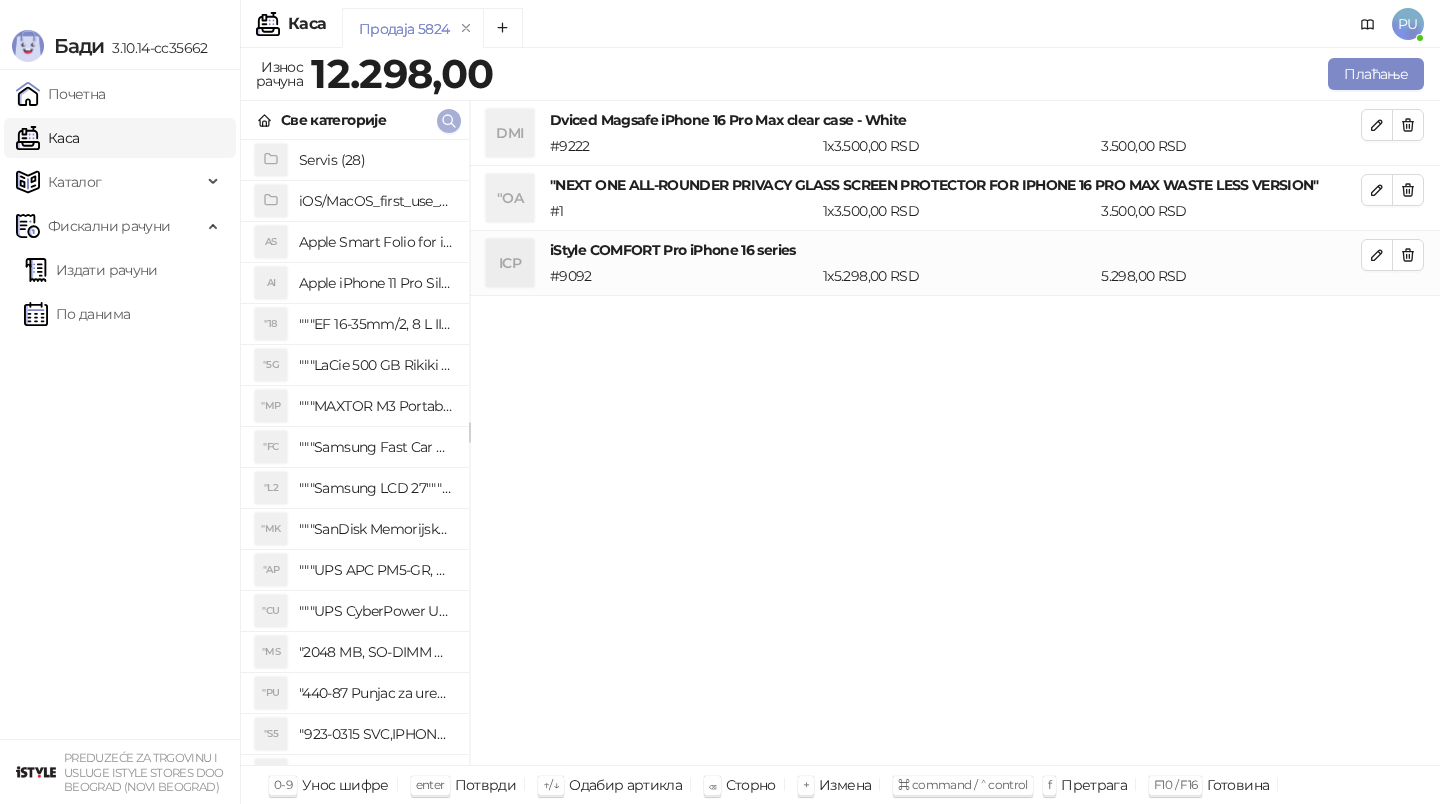 click 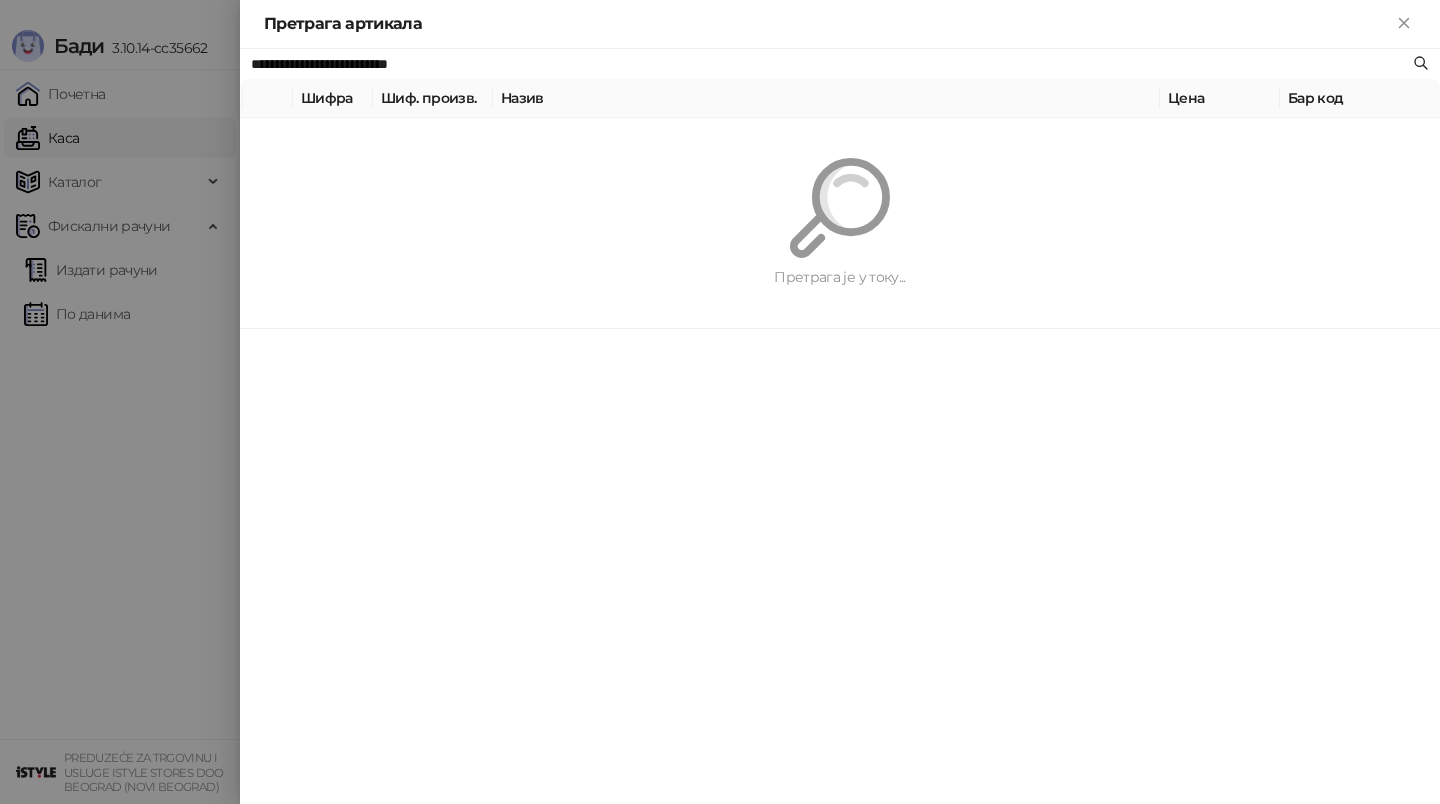 paste 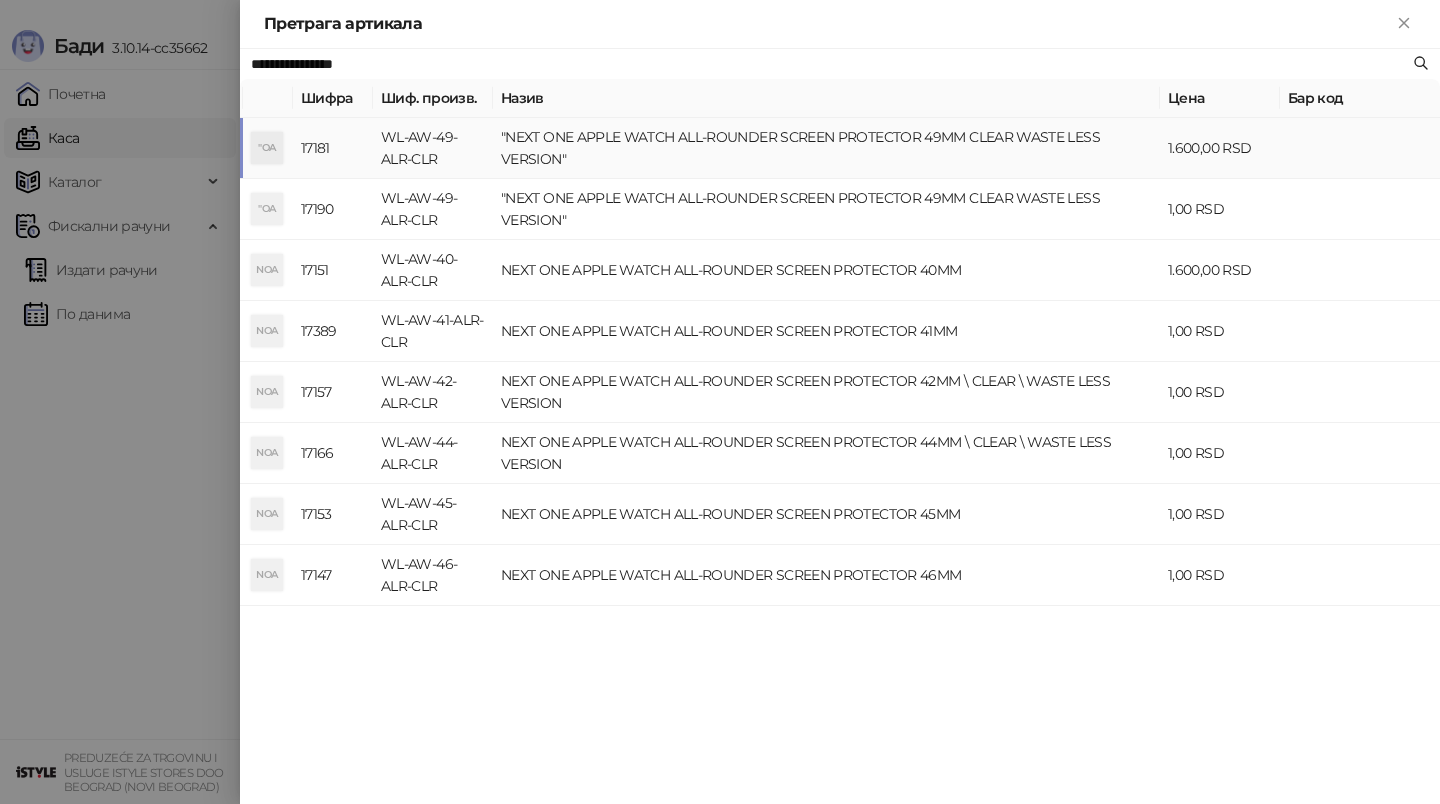 click on ""NEXT ONE APPLE WATCH ALL-ROUNDER SCREEN PROTECTOR 49MM CLEAR WASTE LESS VERSION"" at bounding box center [826, 148] 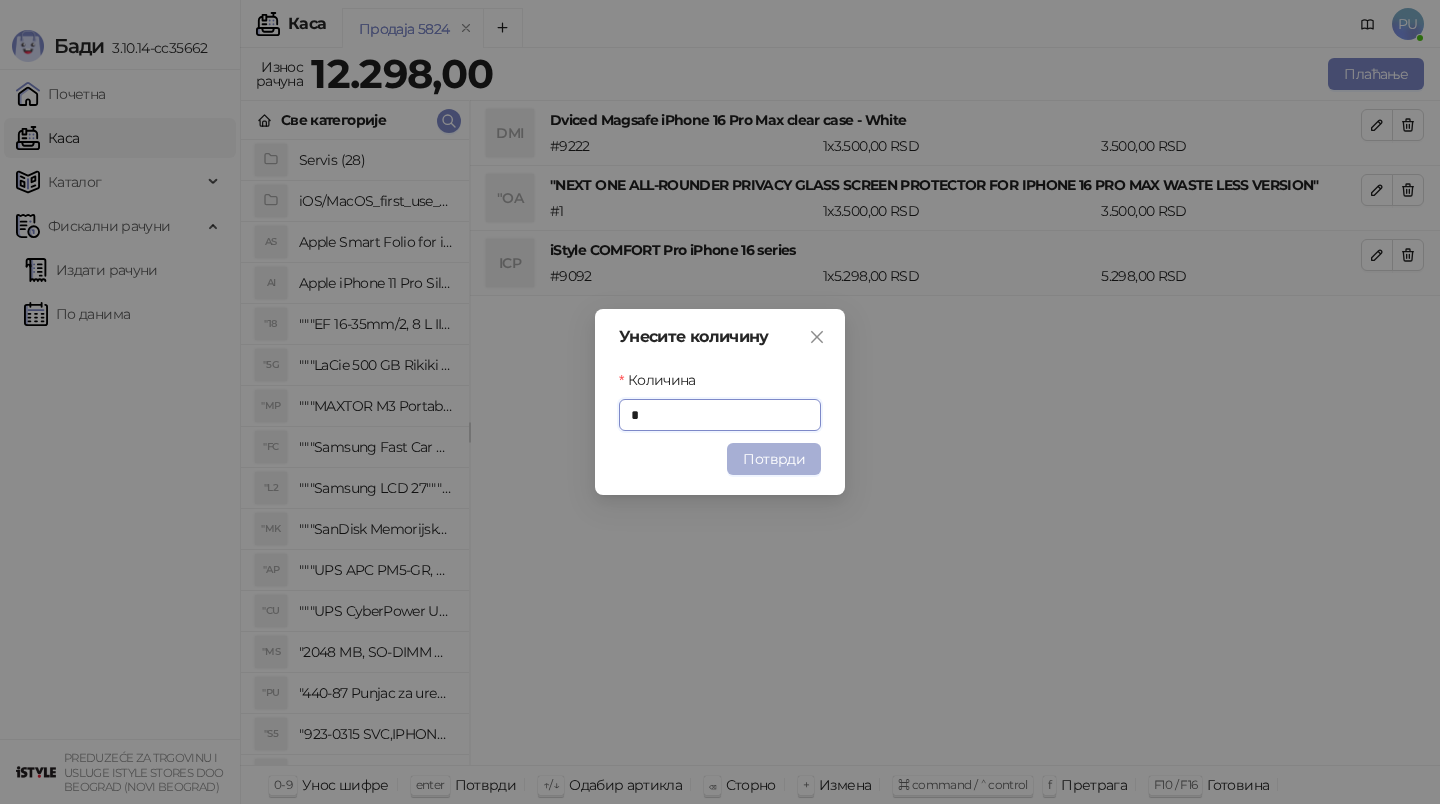 click on "Потврди" at bounding box center (774, 459) 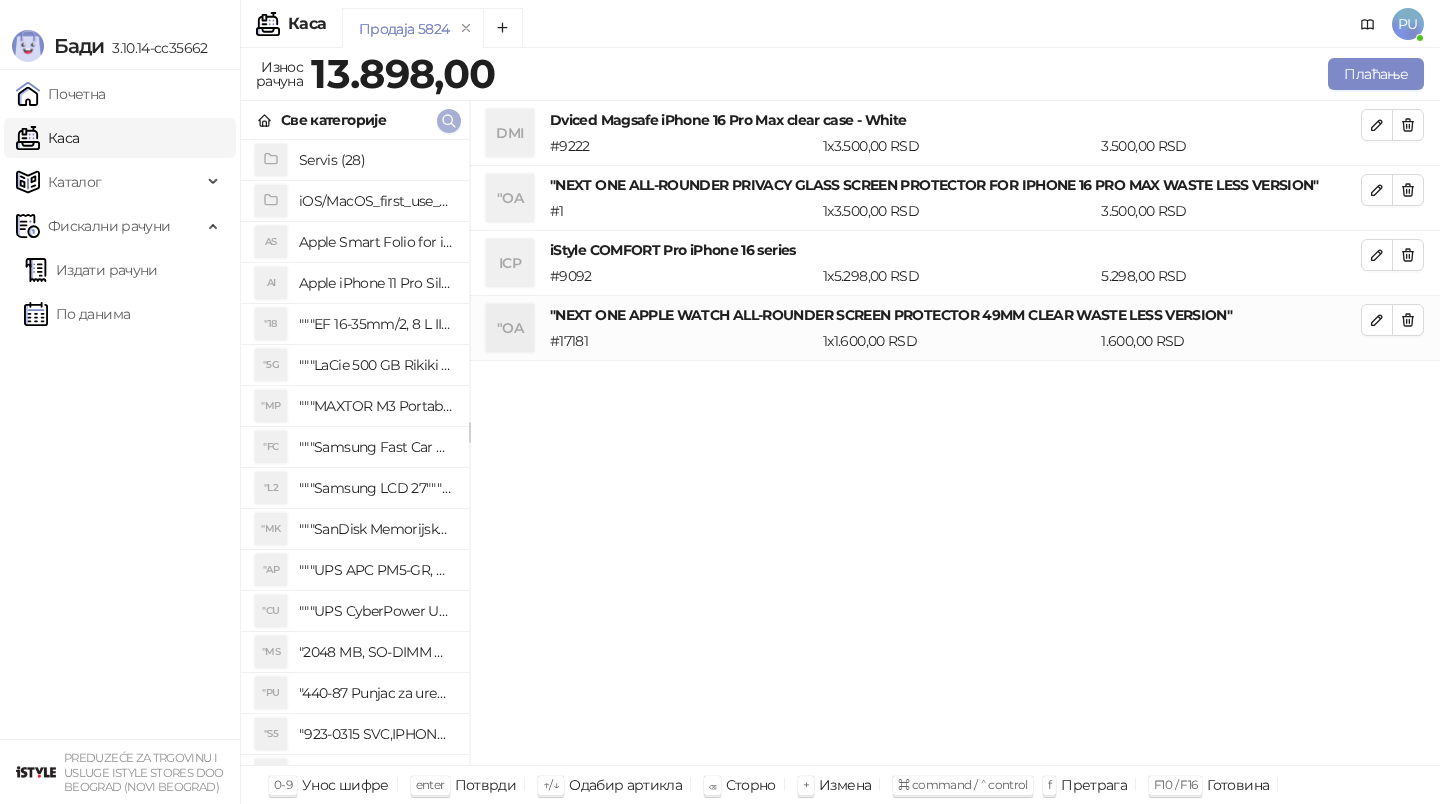 click 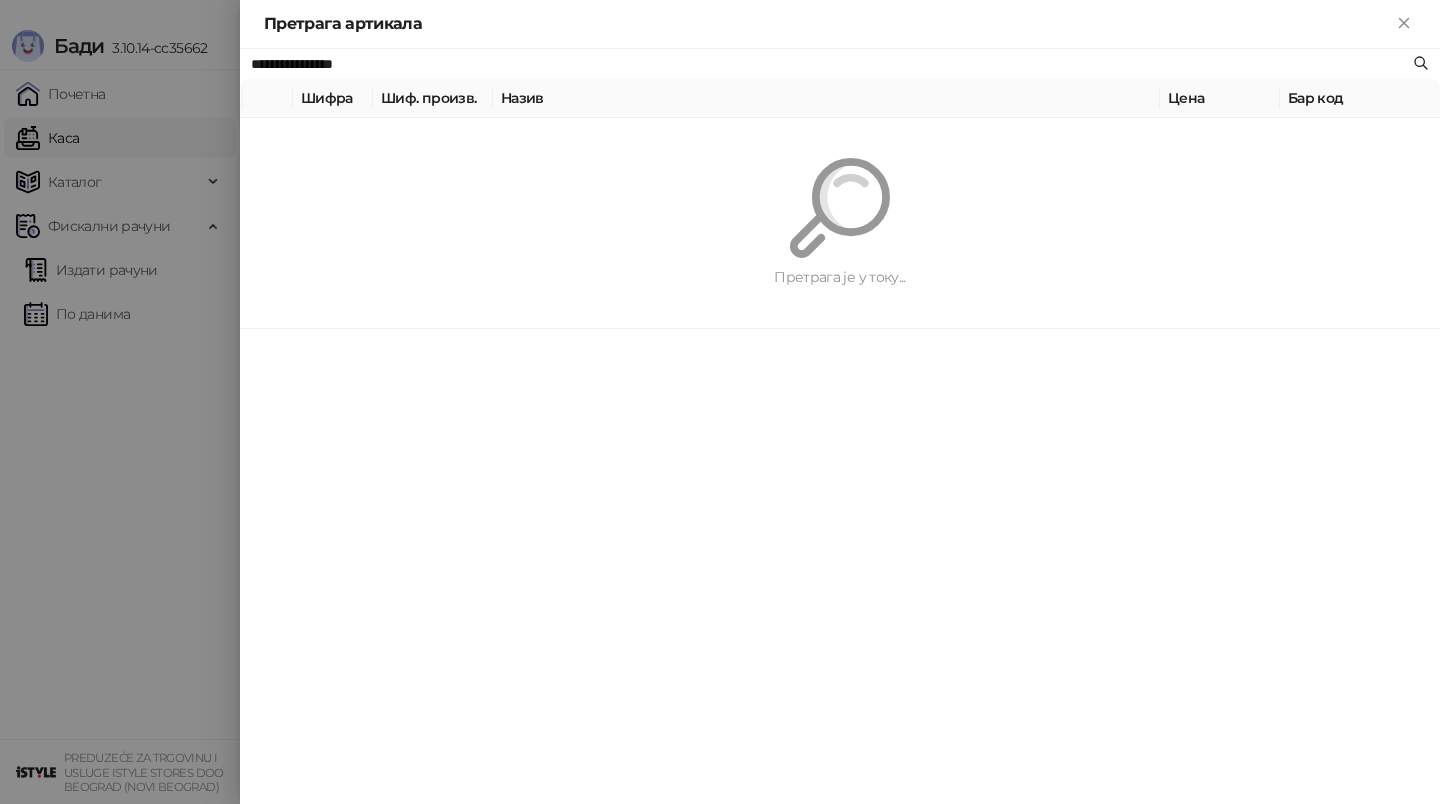paste on "**********" 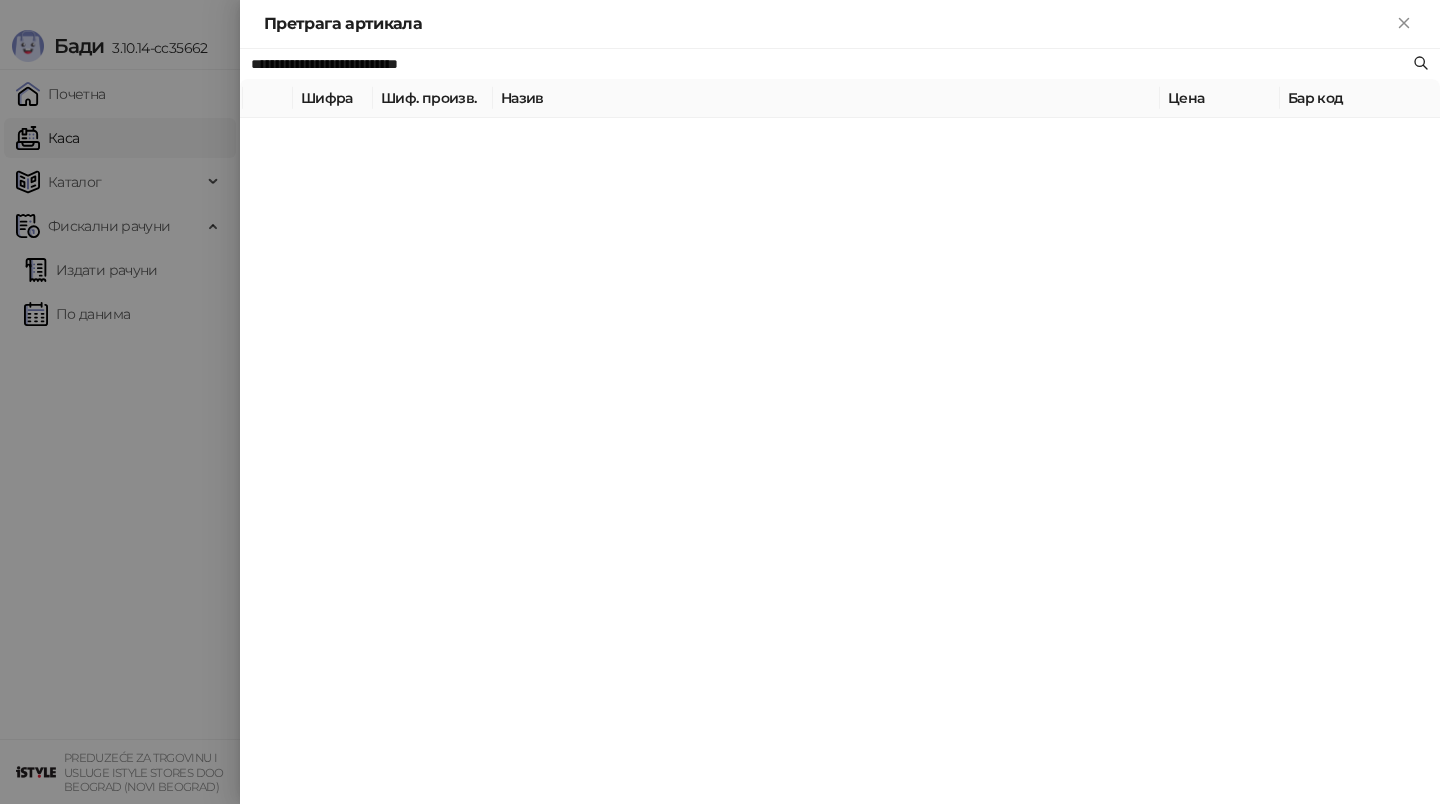 type on "**********" 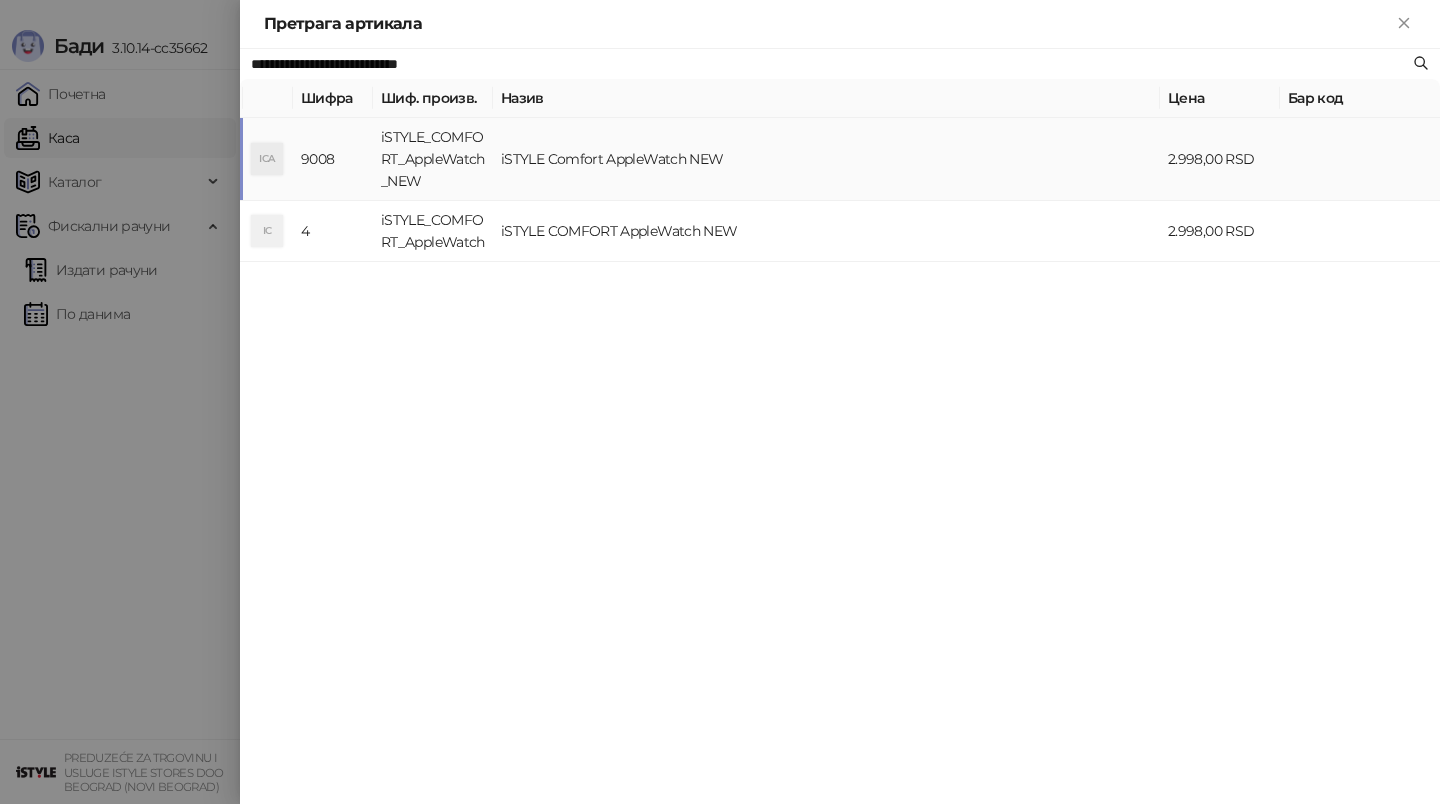 click on "iSTYLE Comfort AppleWatch NEW" at bounding box center (826, 159) 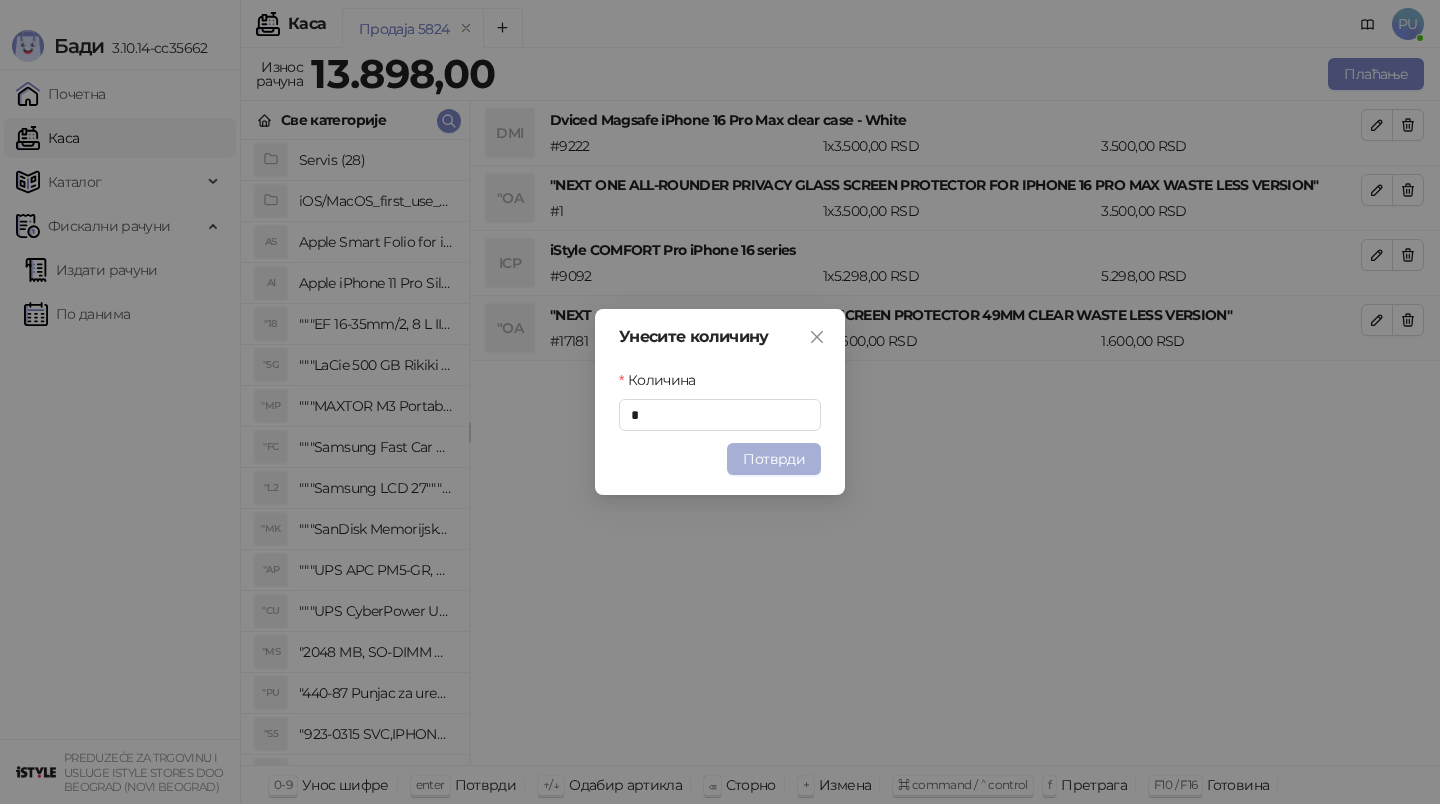 click on "Потврди" at bounding box center (774, 459) 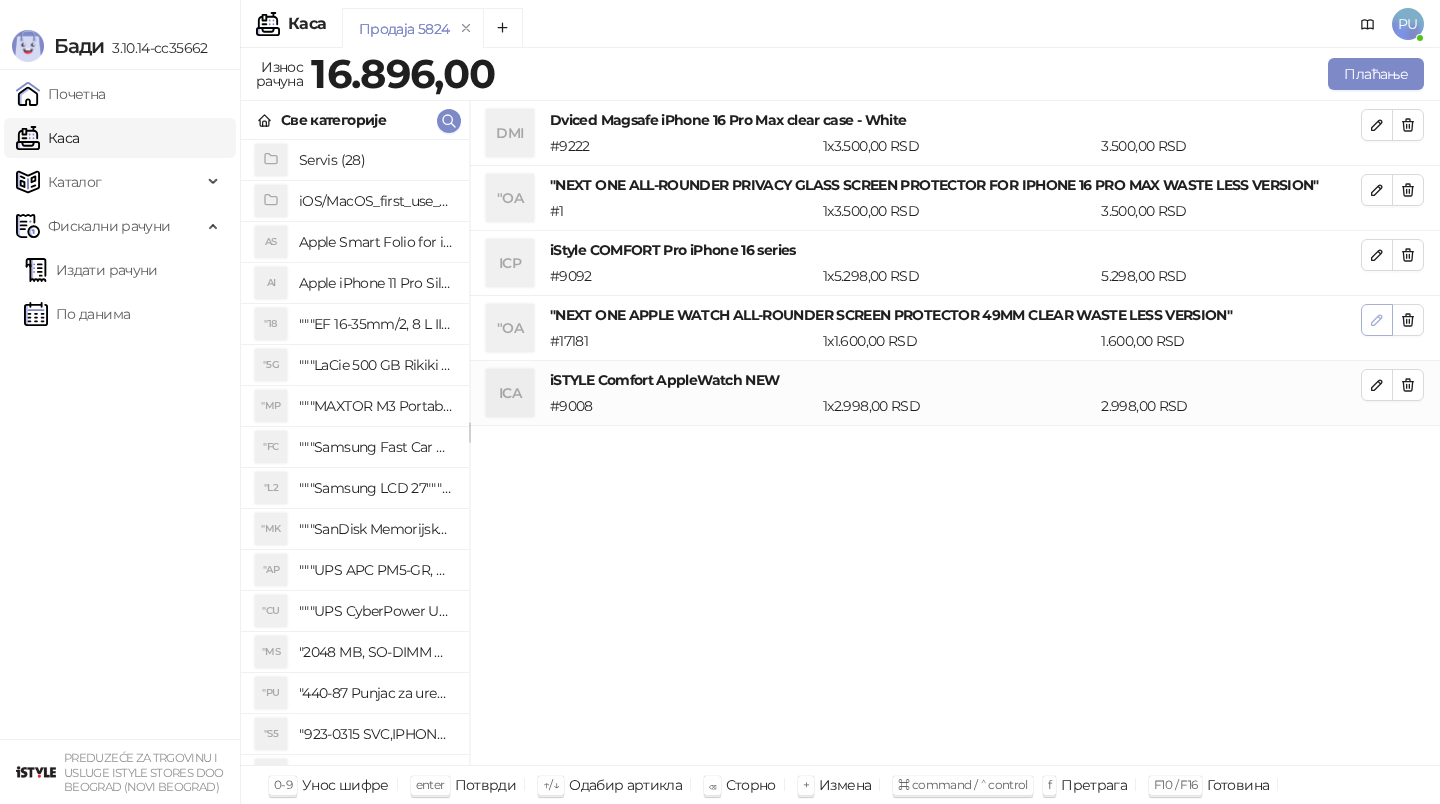 click 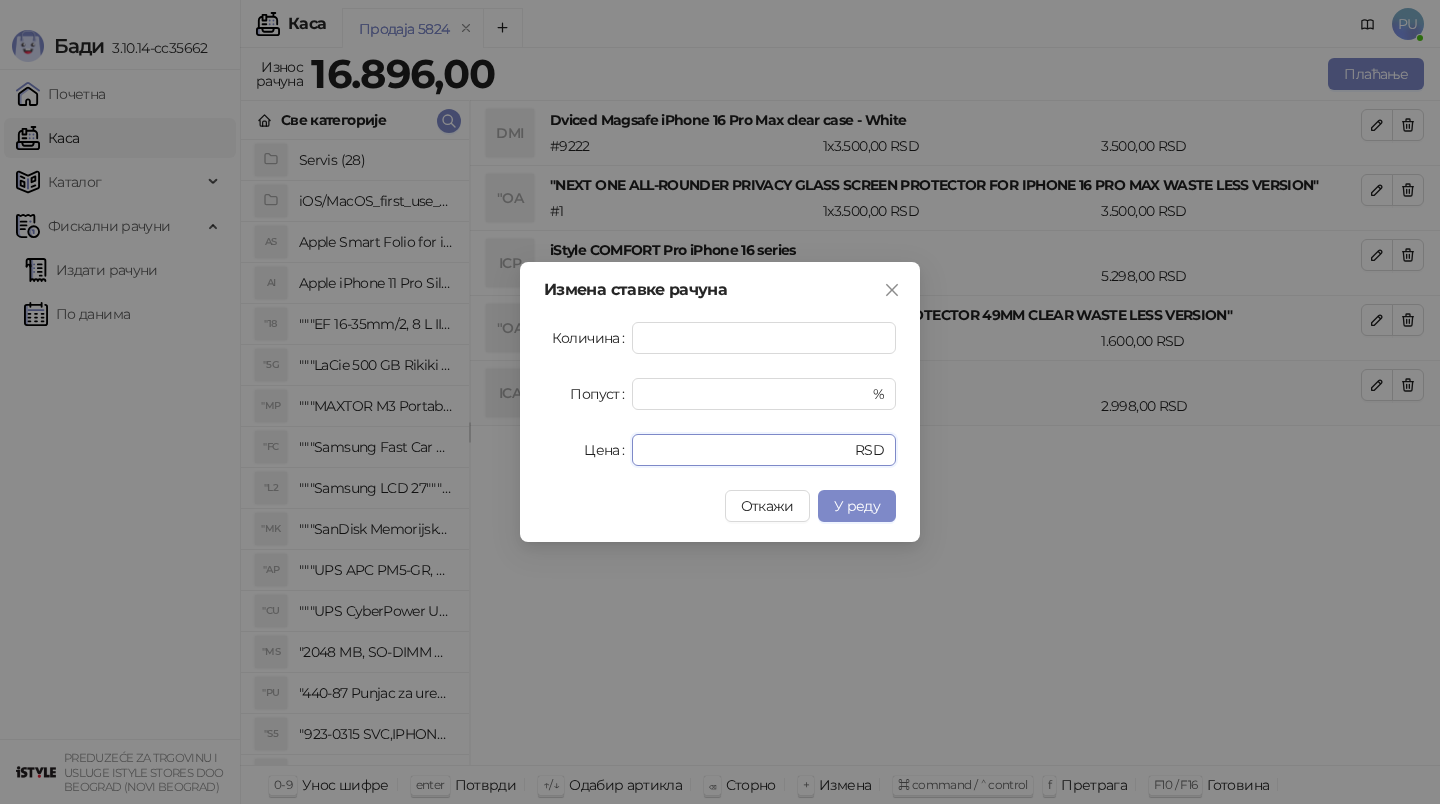drag, startPoint x: 727, startPoint y: 452, endPoint x: 434, endPoint y: 452, distance: 293 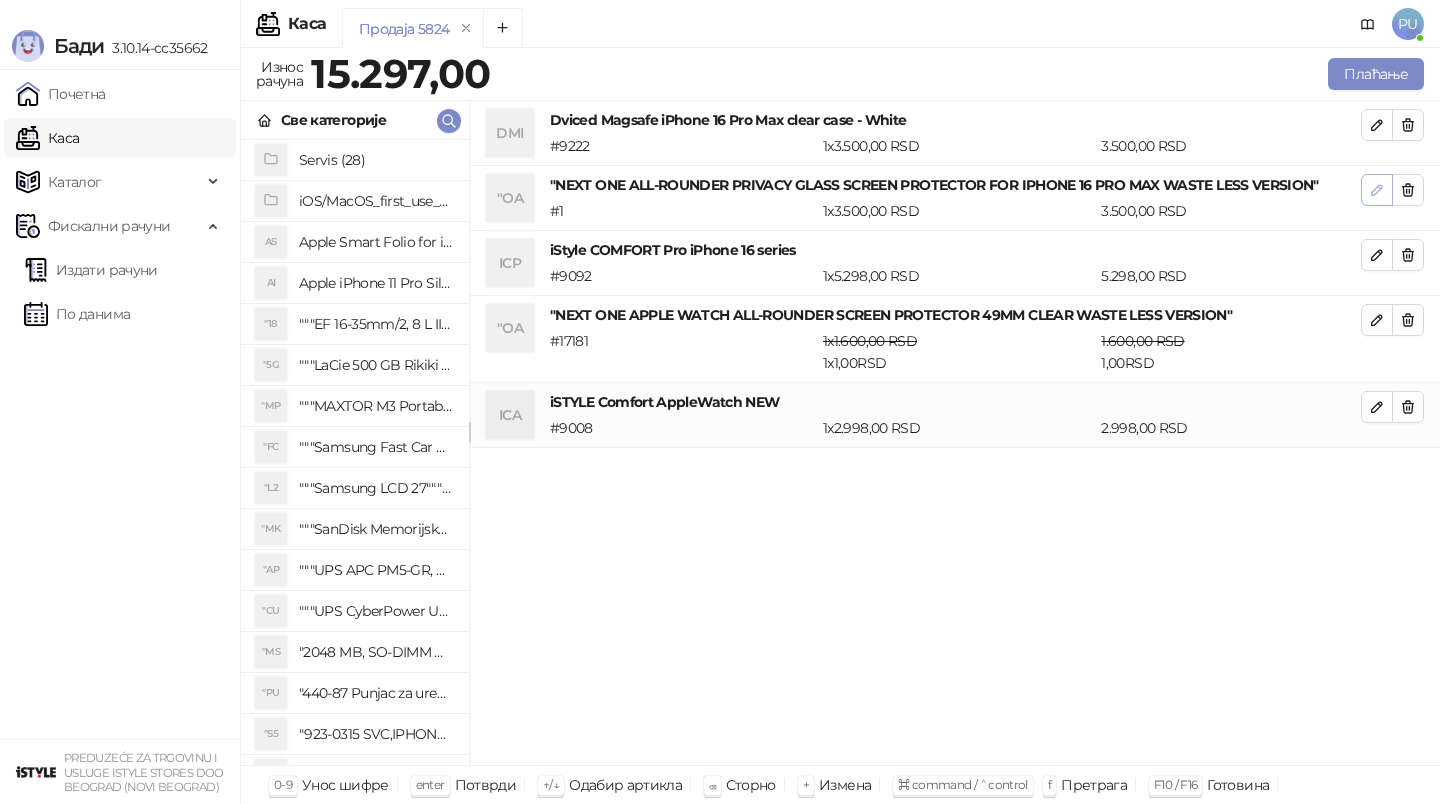 click 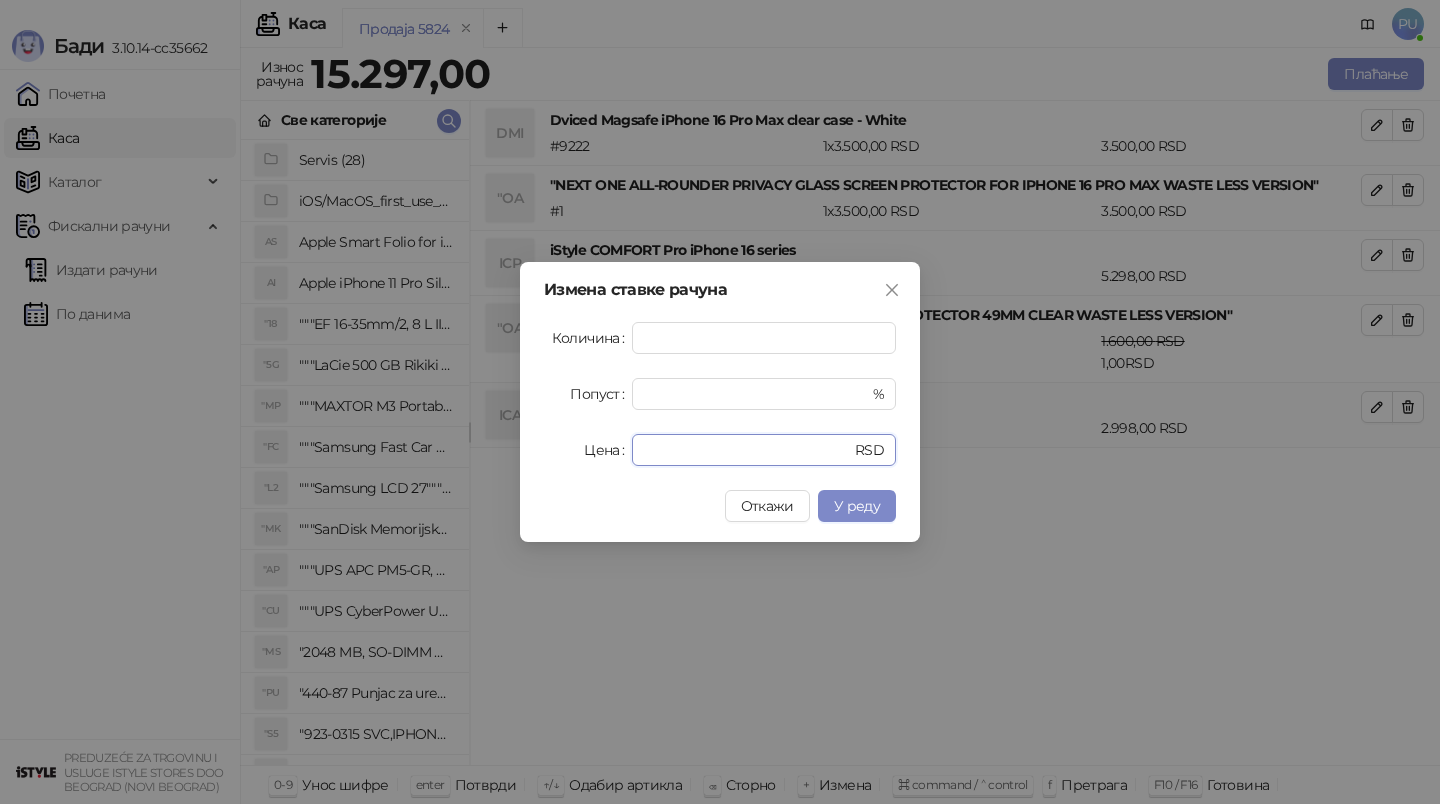 drag, startPoint x: 699, startPoint y: 448, endPoint x: 456, endPoint y: 448, distance: 243 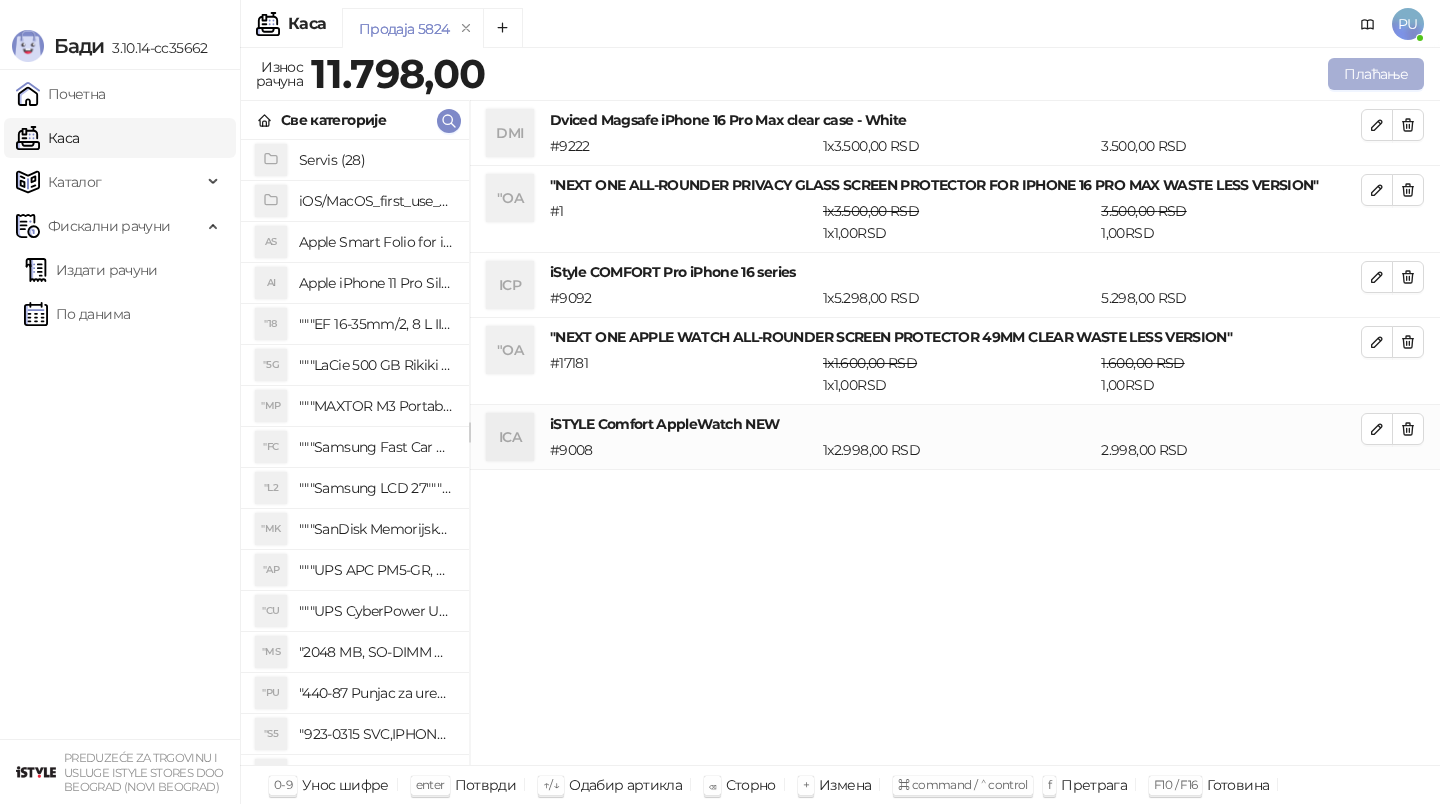 click on "Плаћање" at bounding box center [1376, 74] 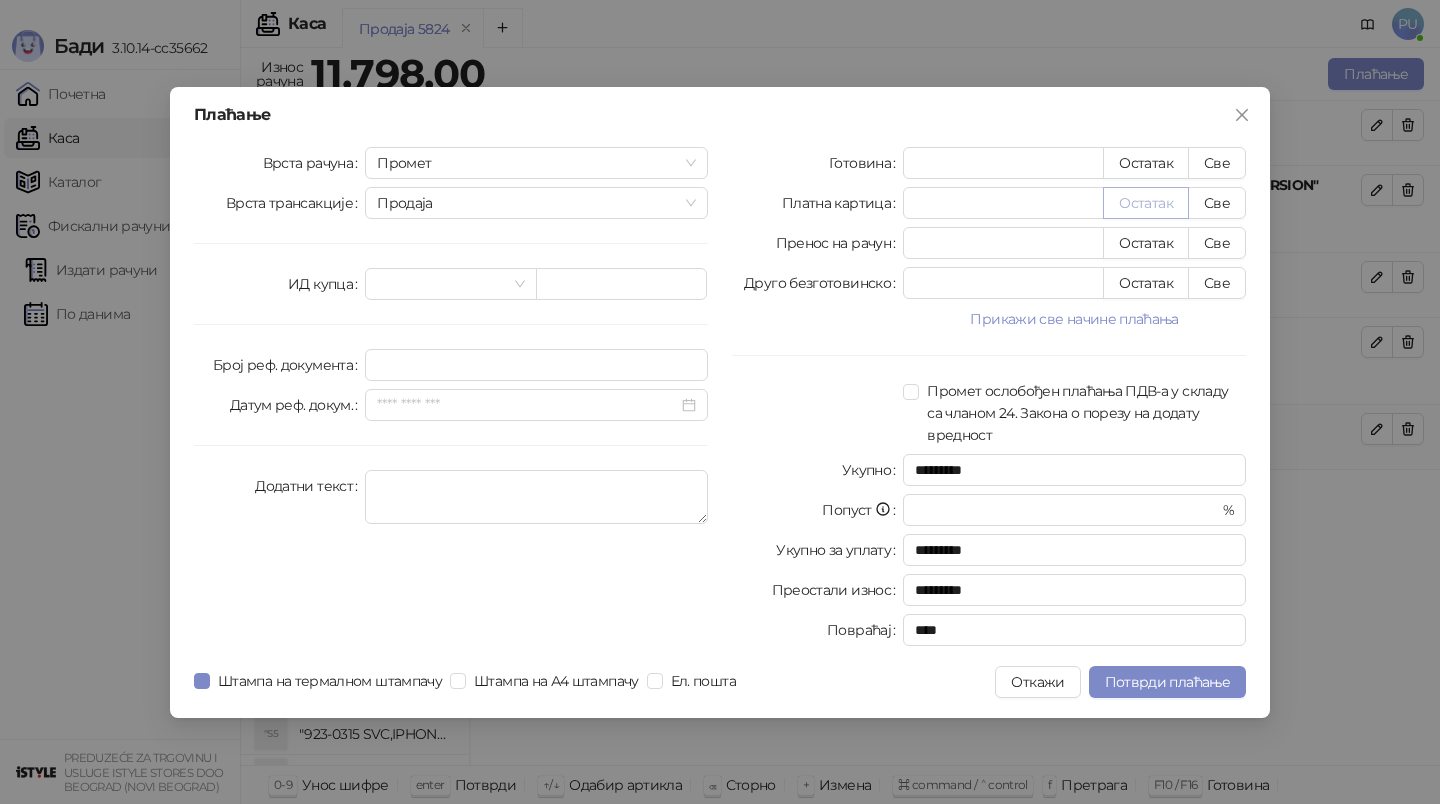 click on "Остатак" at bounding box center [1146, 203] 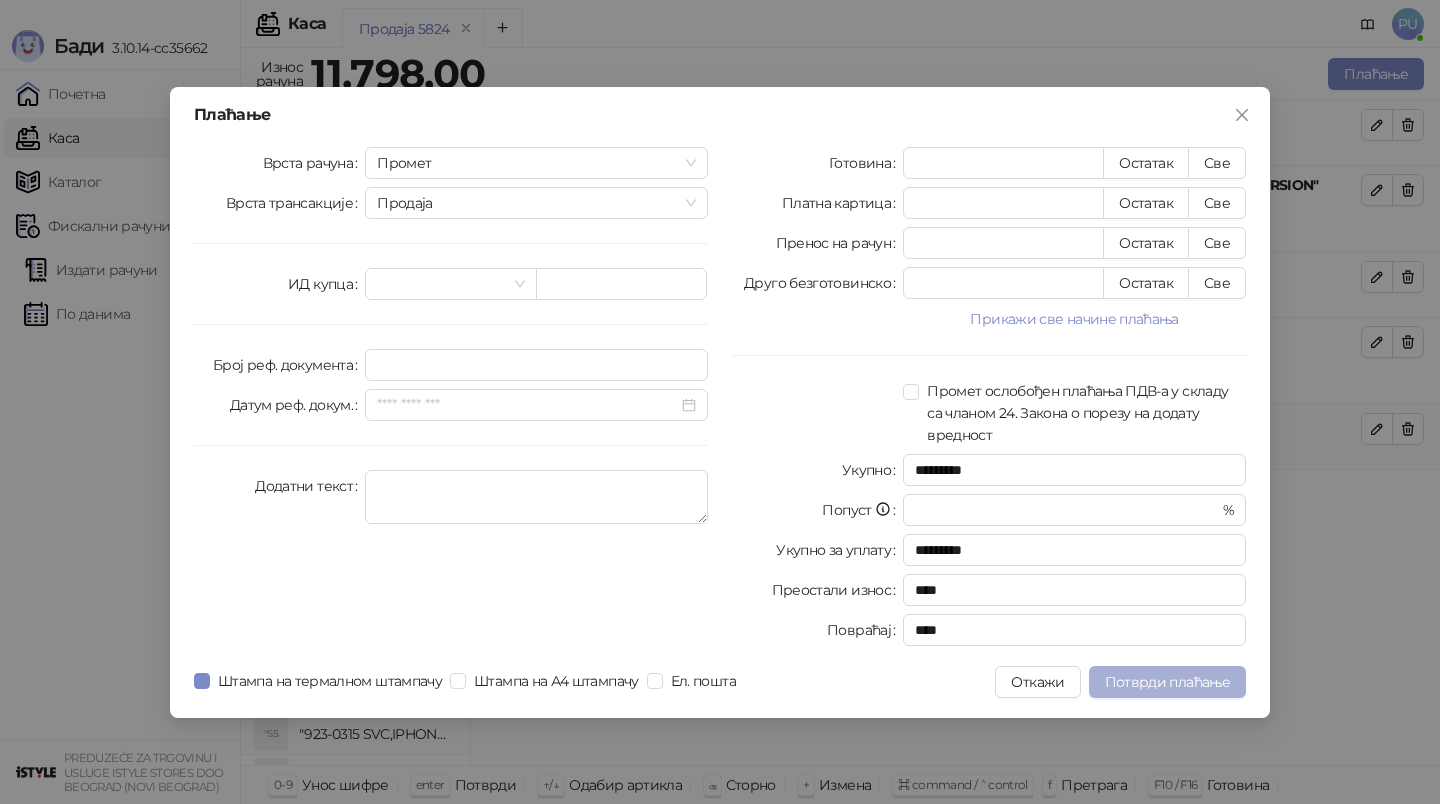 click on "Потврди плаћање" at bounding box center [1167, 682] 